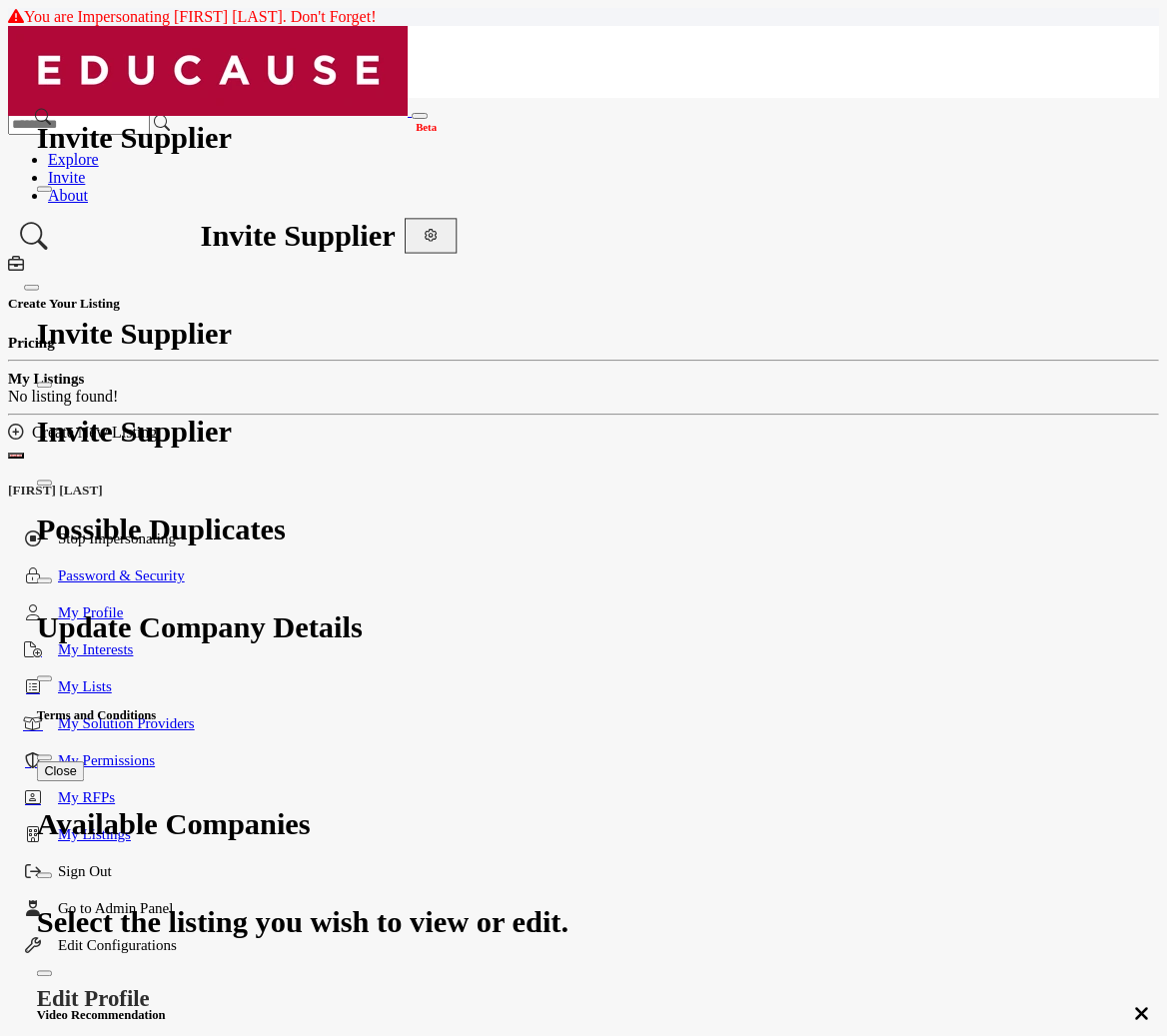 scroll, scrollTop: 0, scrollLeft: 0, axis: both 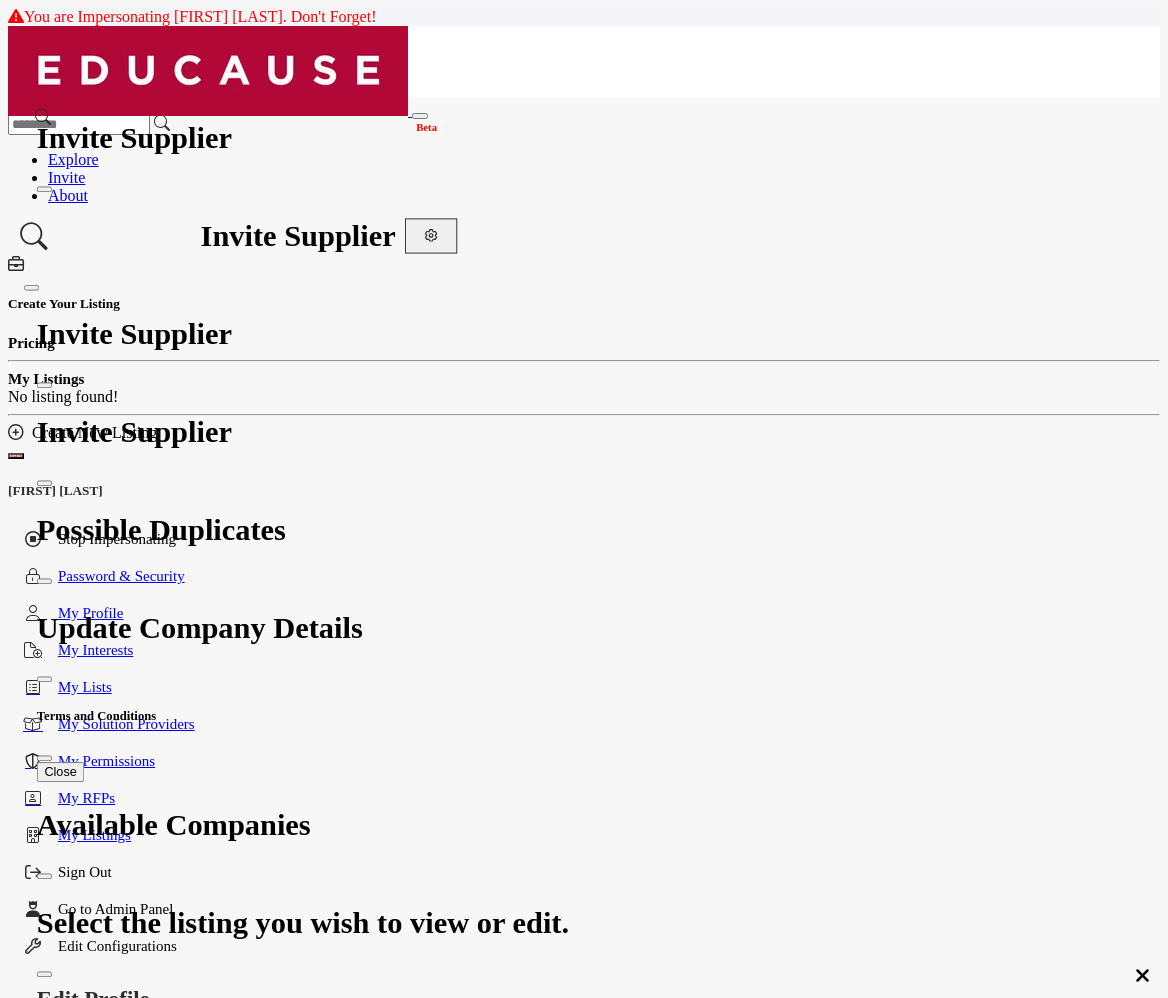 click on "Contact Information" at bounding box center [454, 11429] 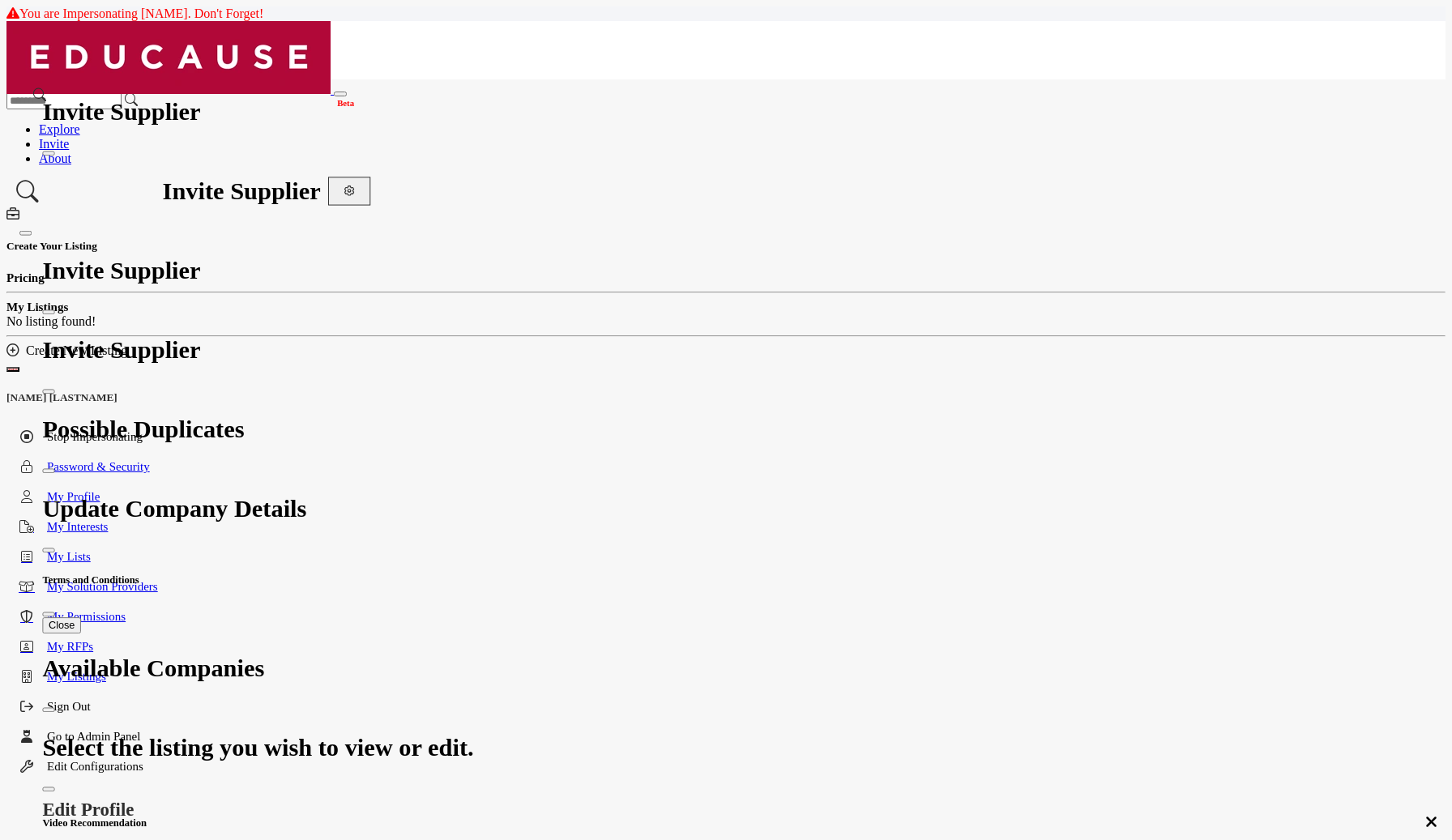 scroll, scrollTop: 0, scrollLeft: 0, axis: both 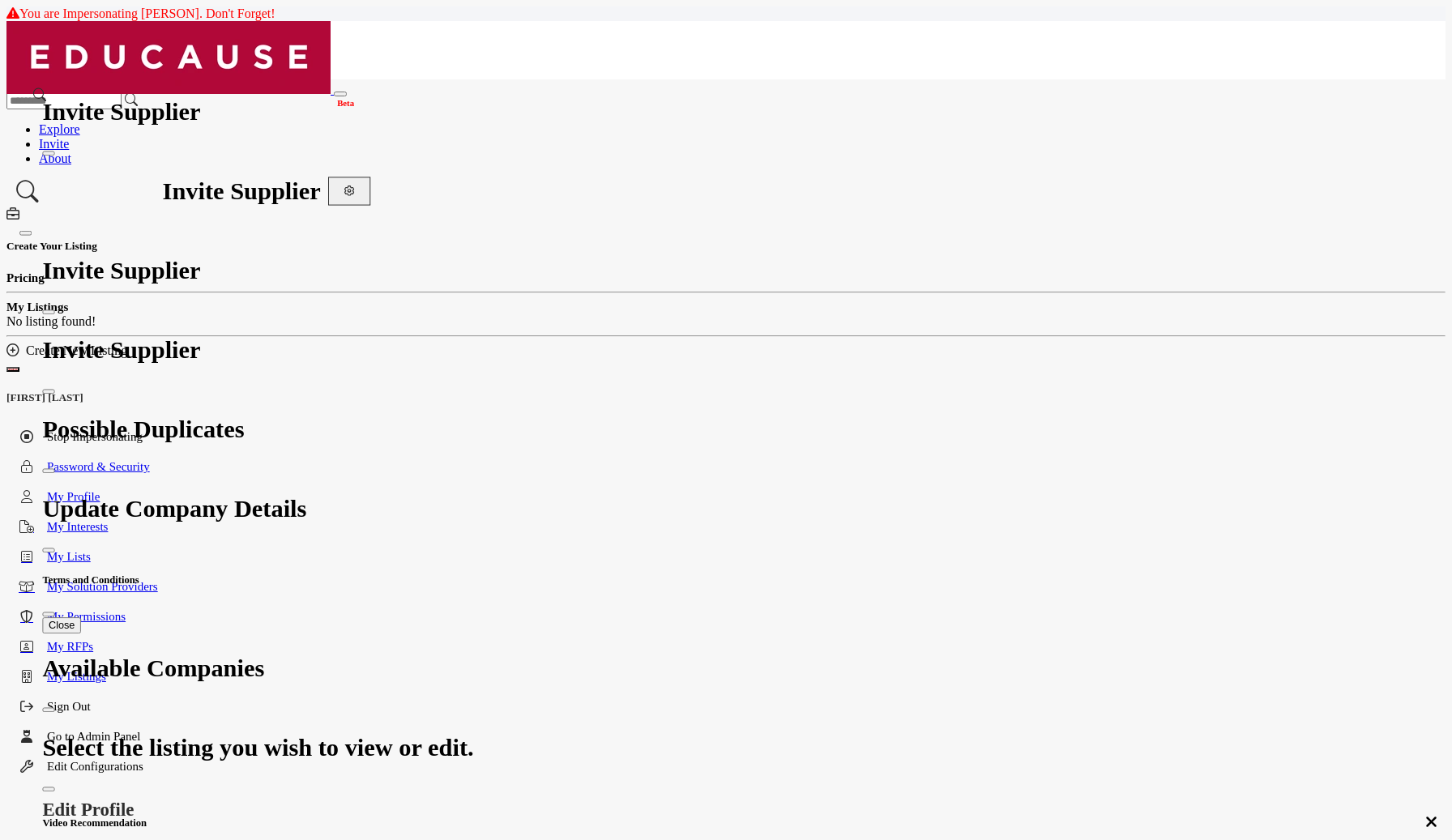 click on "+ Add custom
milestone" at bounding box center (127, 4237) 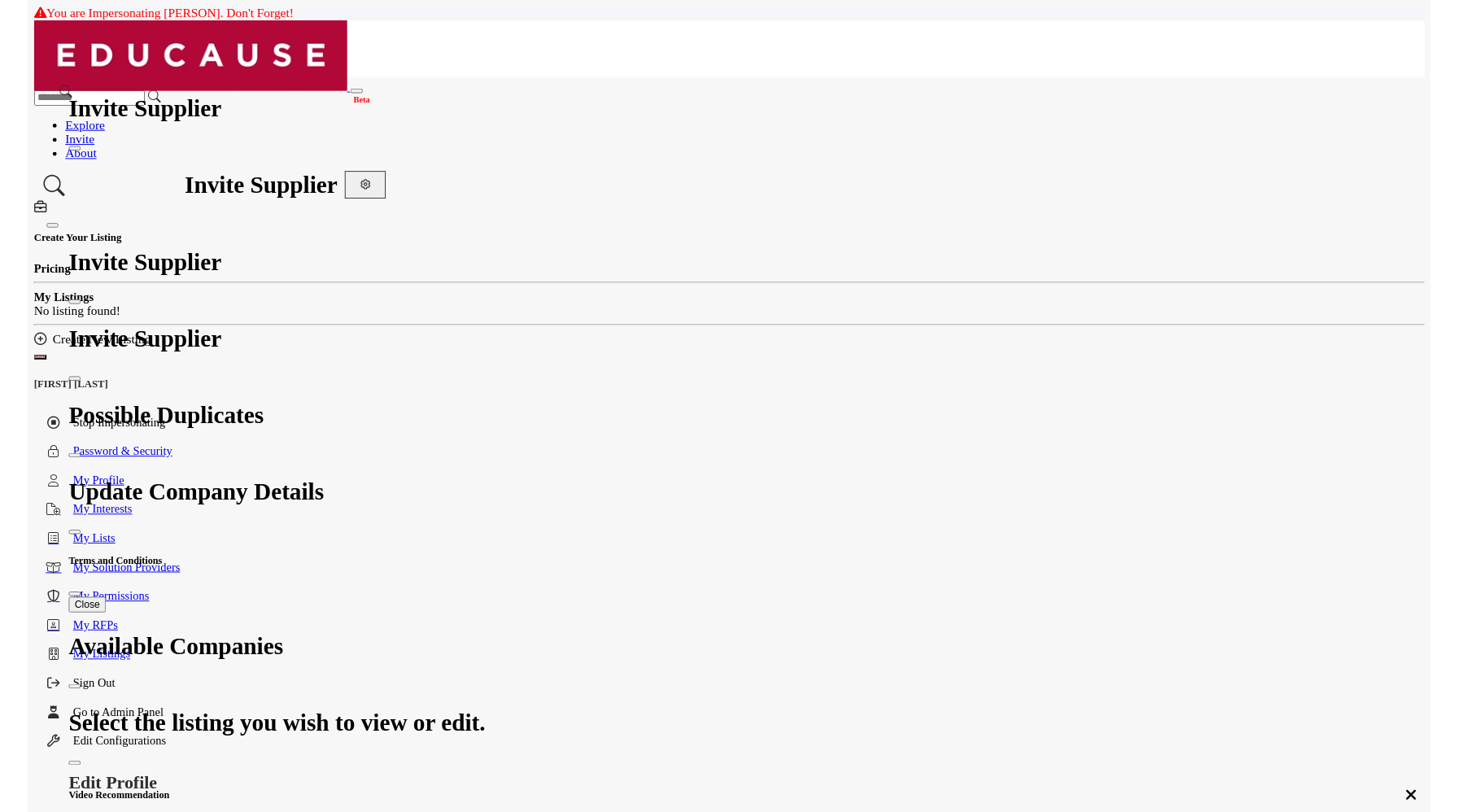 scroll, scrollTop: 0, scrollLeft: 0, axis: both 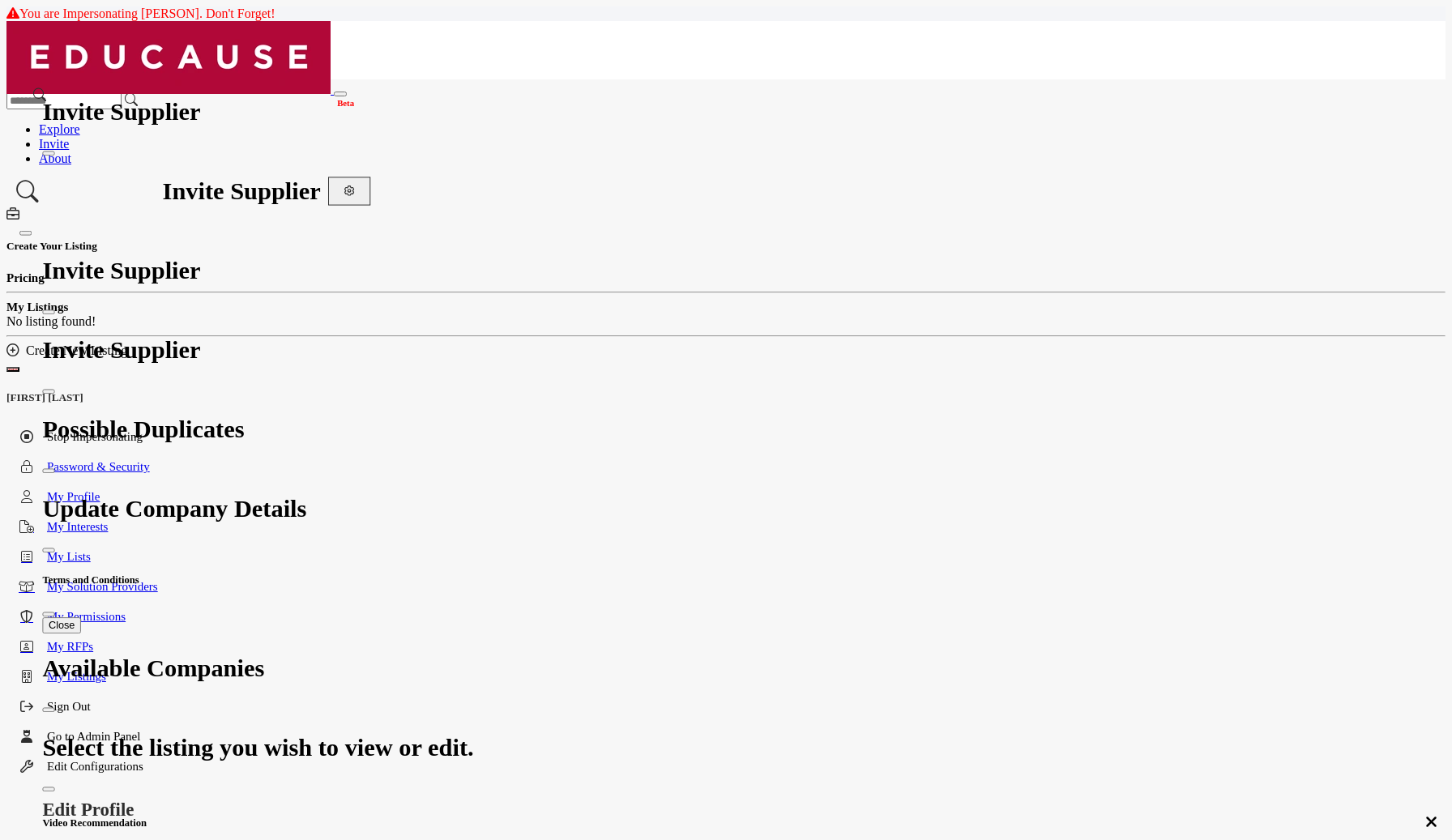 drag, startPoint x: 762, startPoint y: 225, endPoint x: 1121, endPoint y: 337, distance: 376.0652 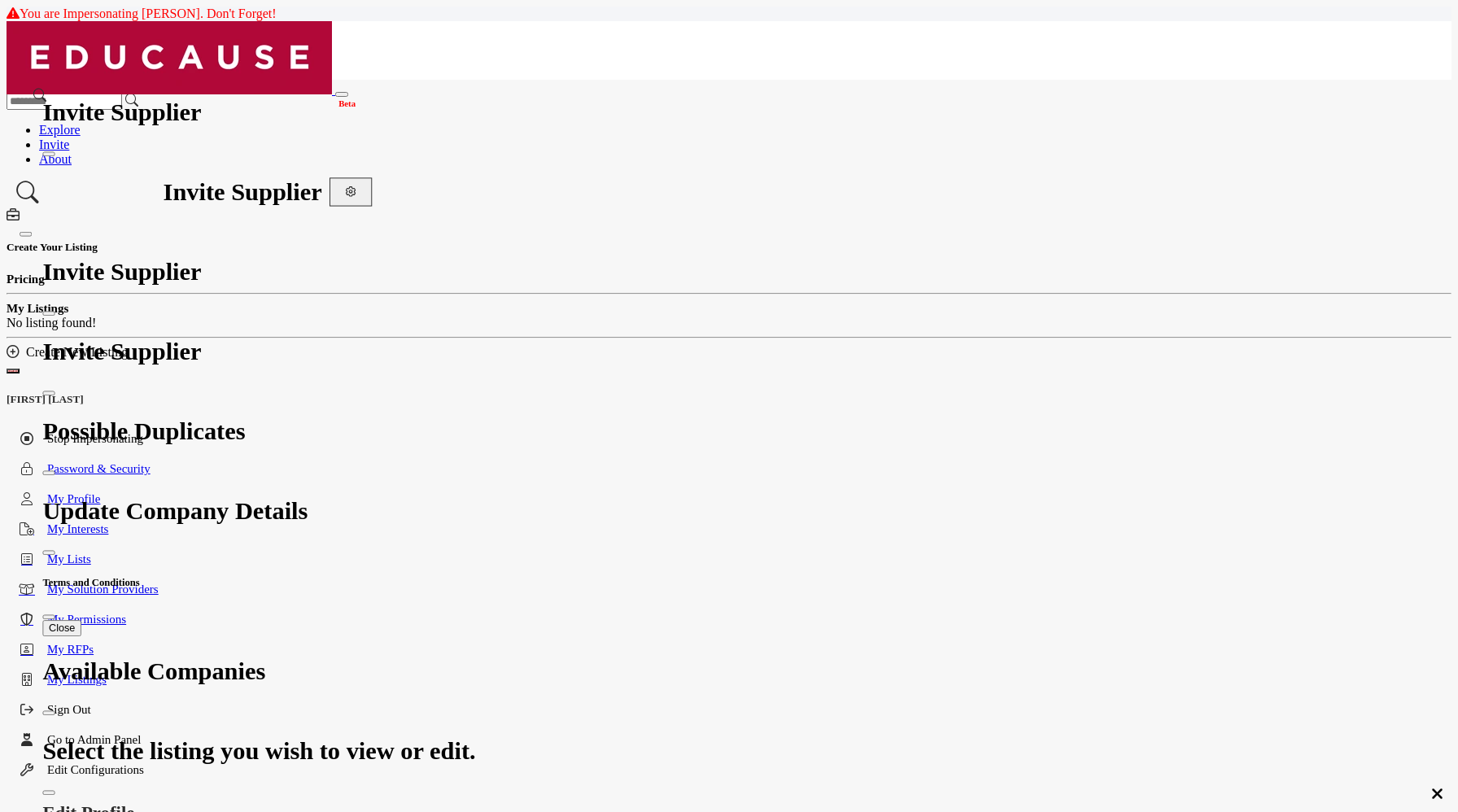click on "Back" at bounding box center (56, 3251) 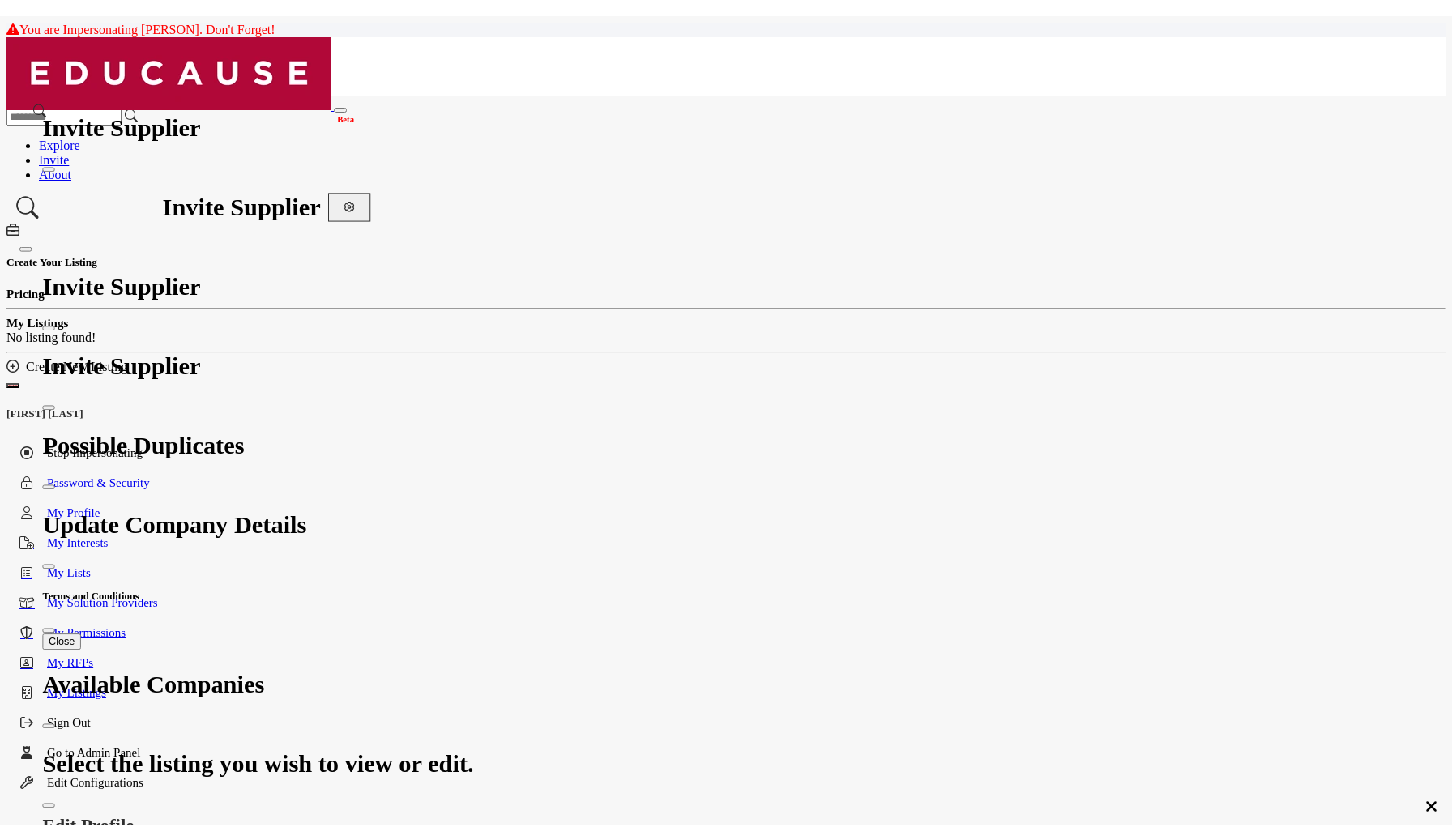 scroll, scrollTop: 0, scrollLeft: 0, axis: both 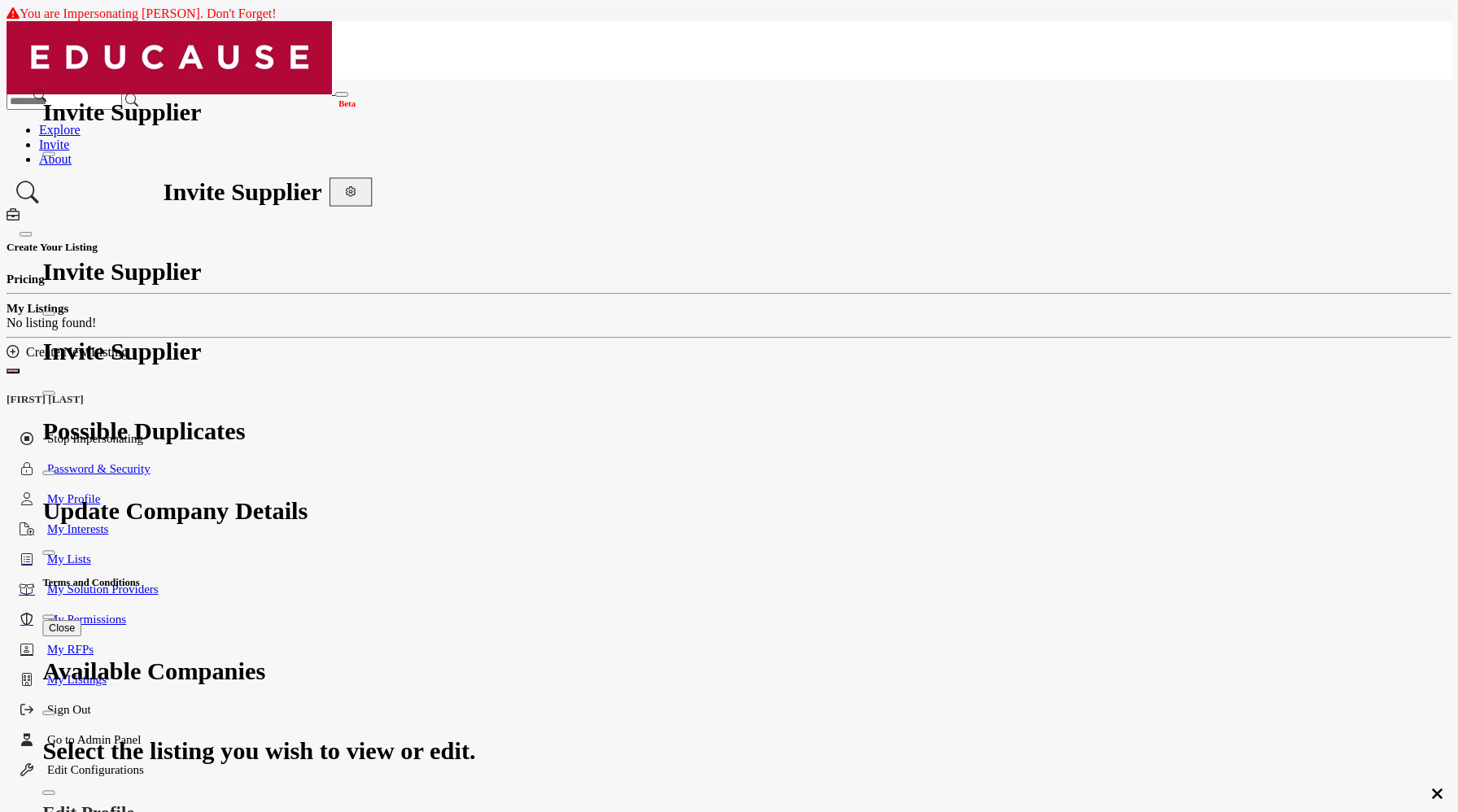 click on "**********" at bounding box center [143, 3013] 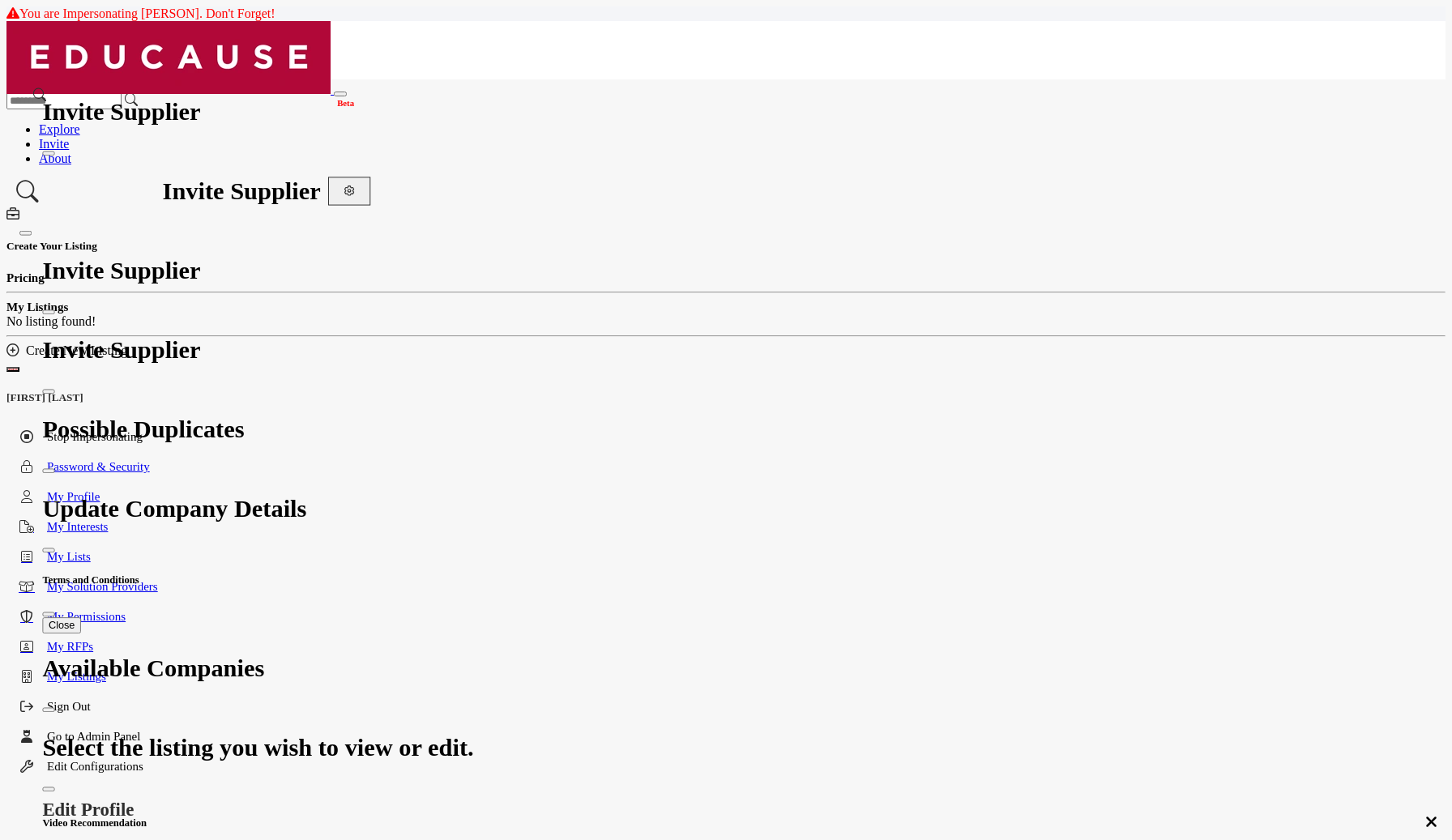 scroll, scrollTop: 0, scrollLeft: 0, axis: both 